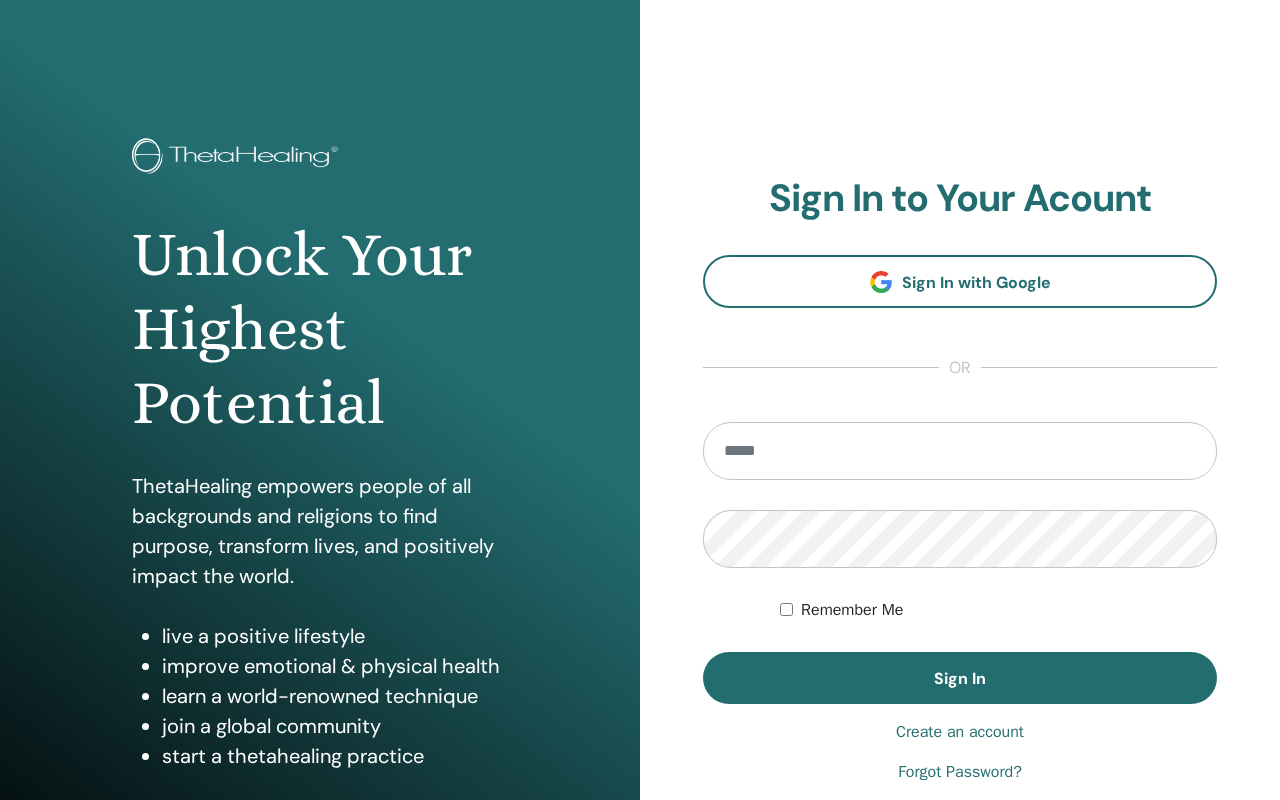scroll, scrollTop: 0, scrollLeft: 0, axis: both 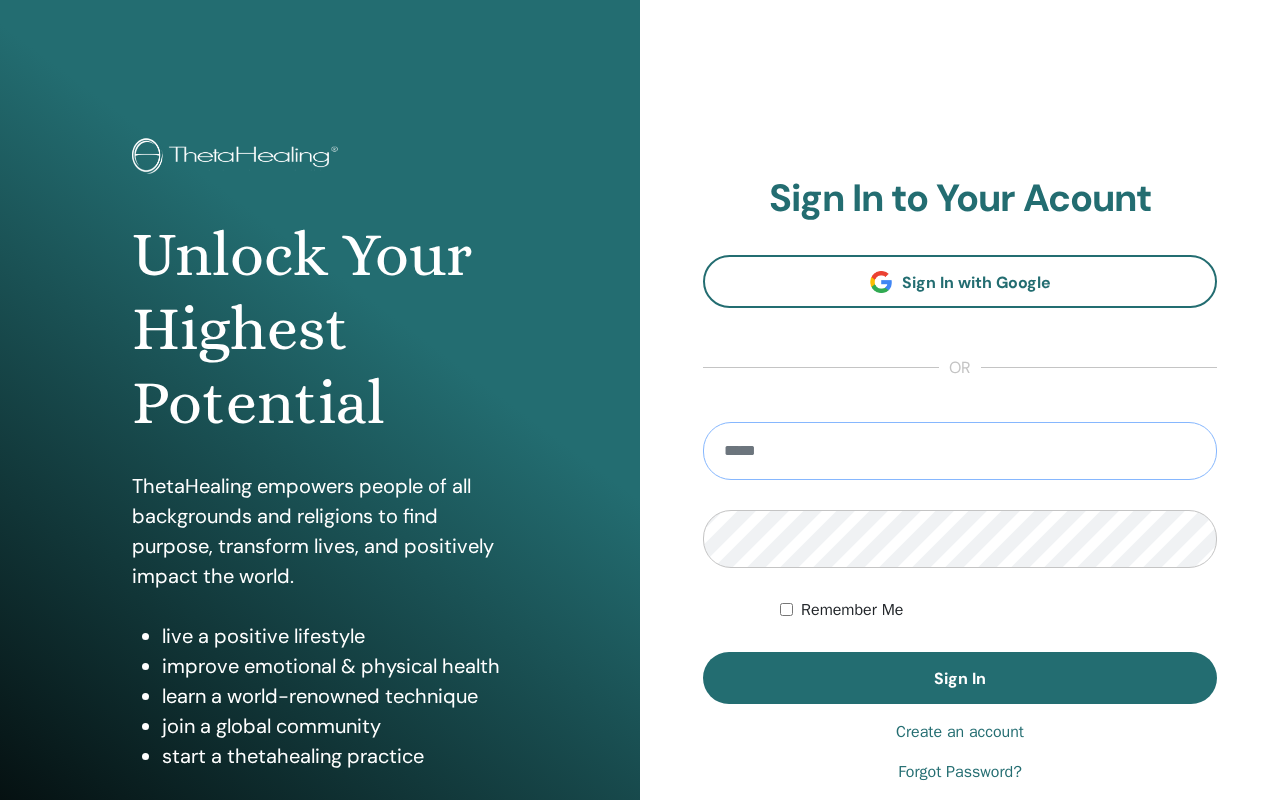 type on "**********" 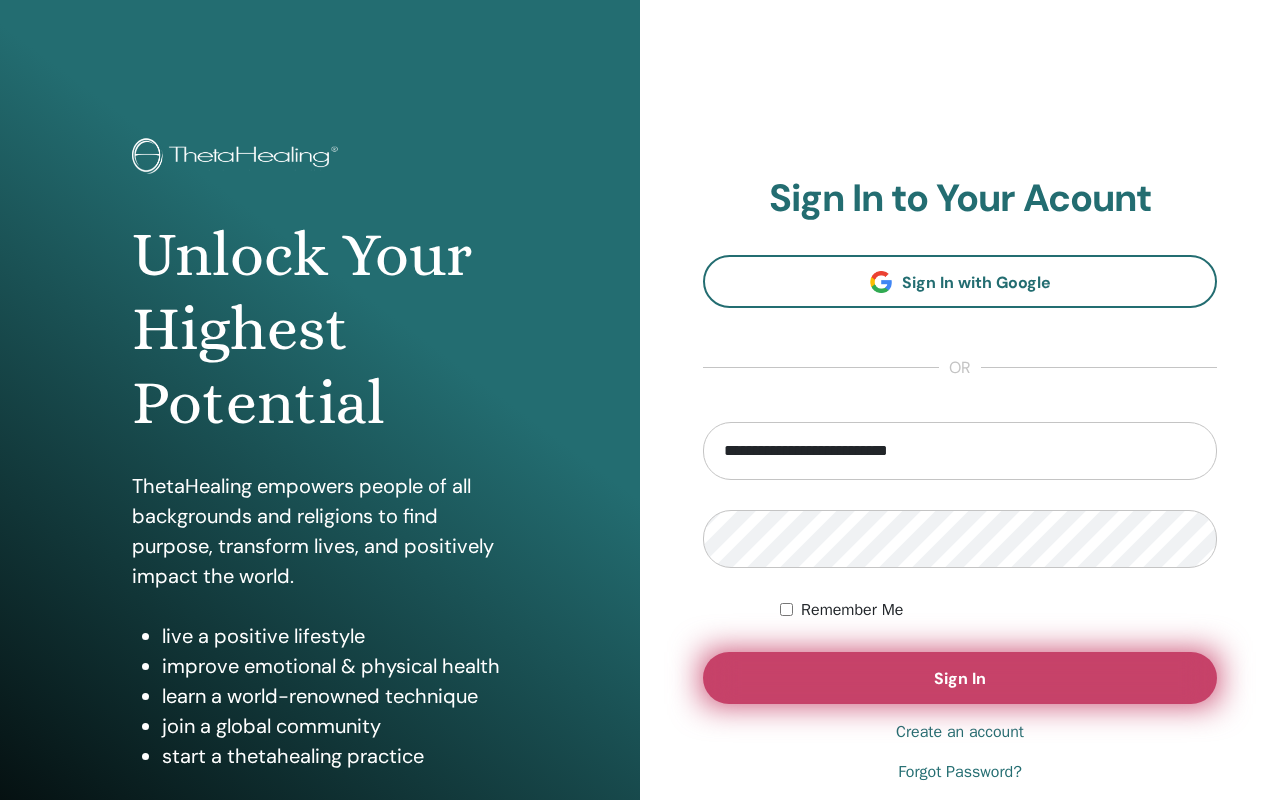 click on "Sign In" at bounding box center (960, 678) 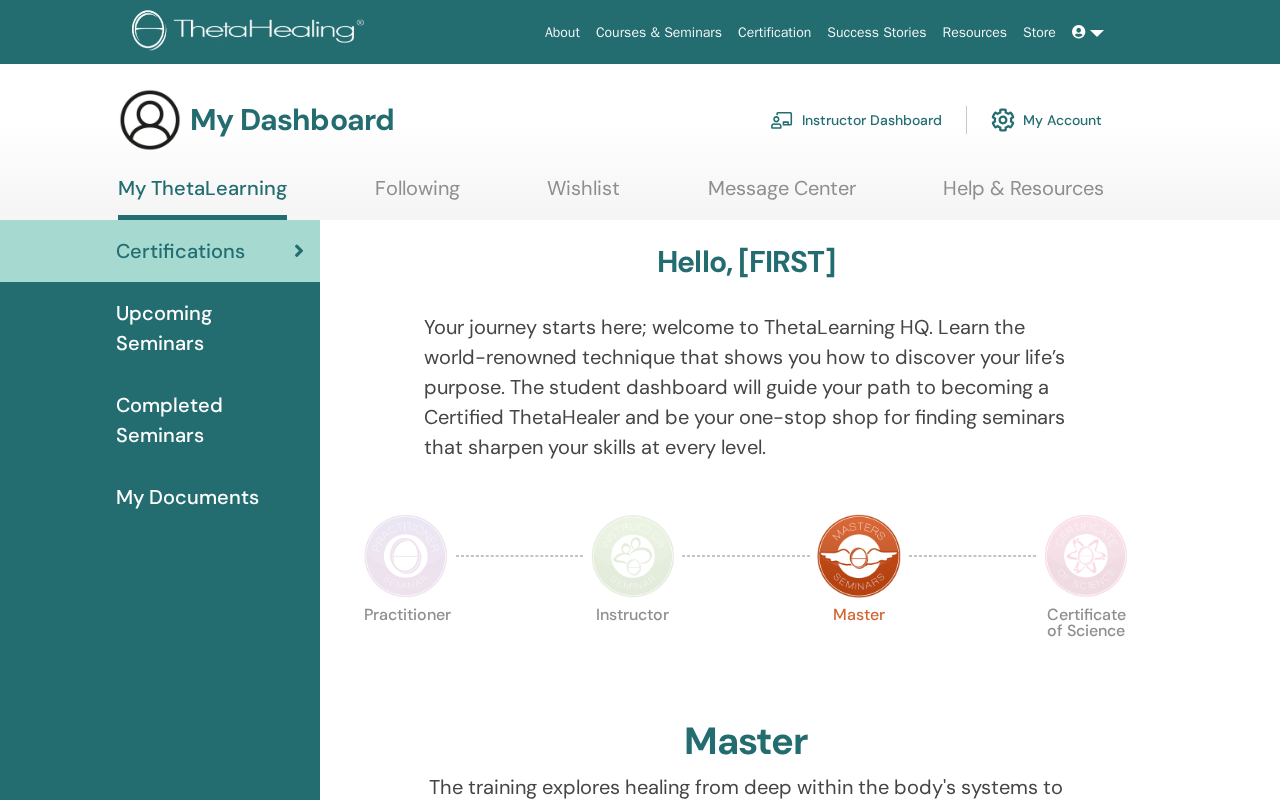 scroll, scrollTop: 0, scrollLeft: 0, axis: both 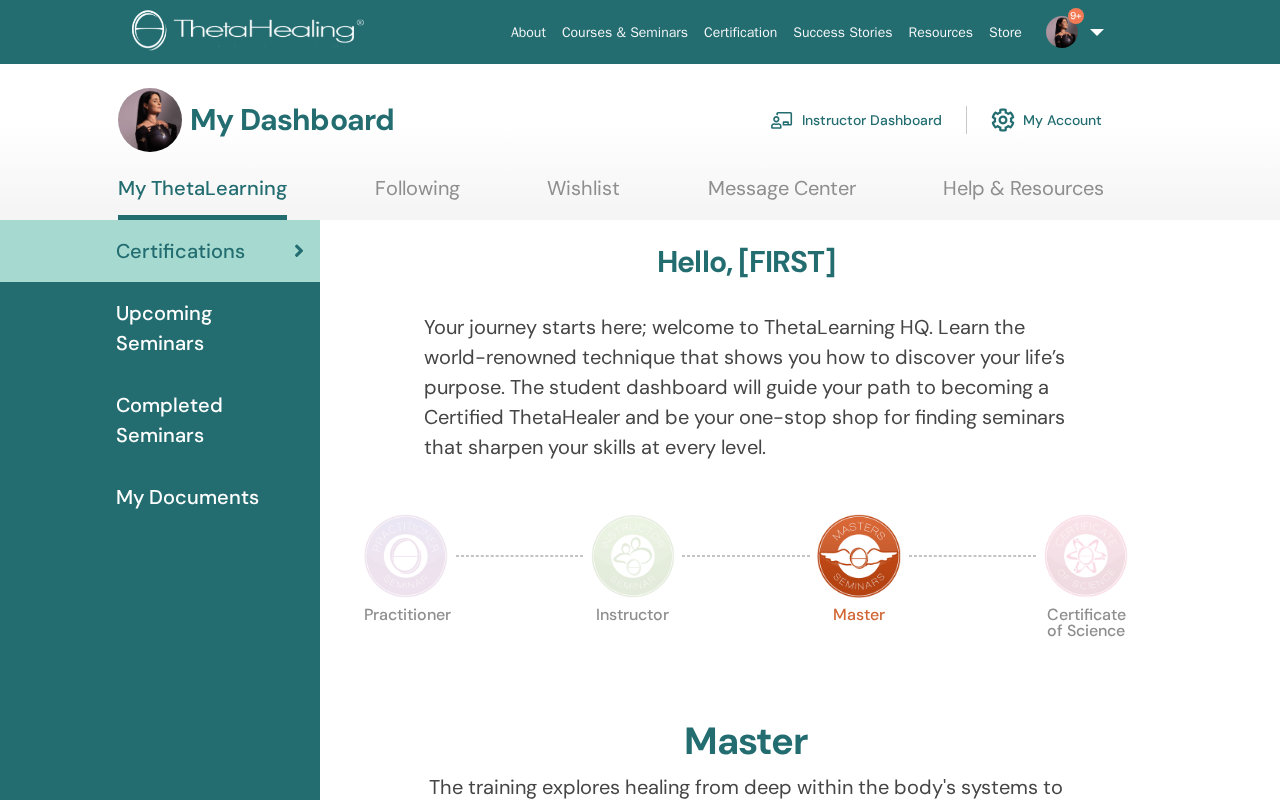 click on "Upcoming Seminars" at bounding box center (210, 328) 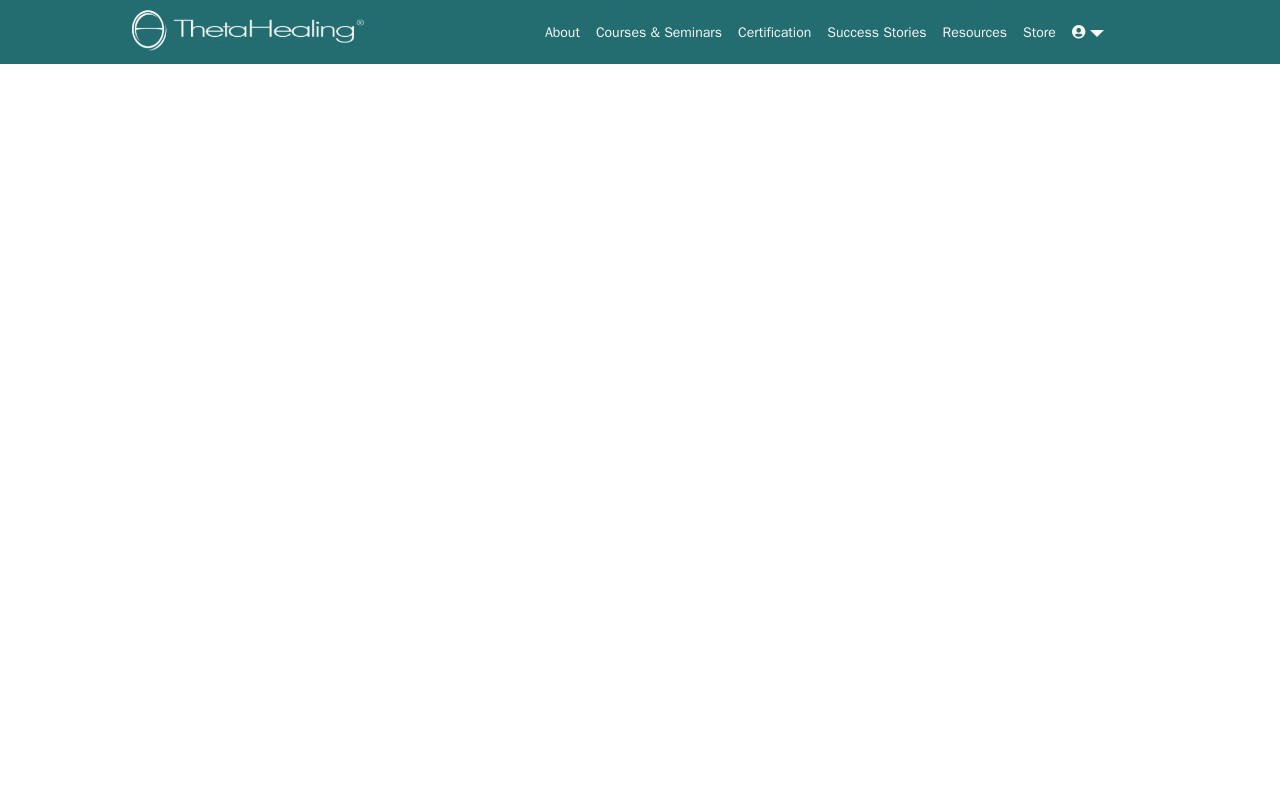 scroll, scrollTop: 0, scrollLeft: 0, axis: both 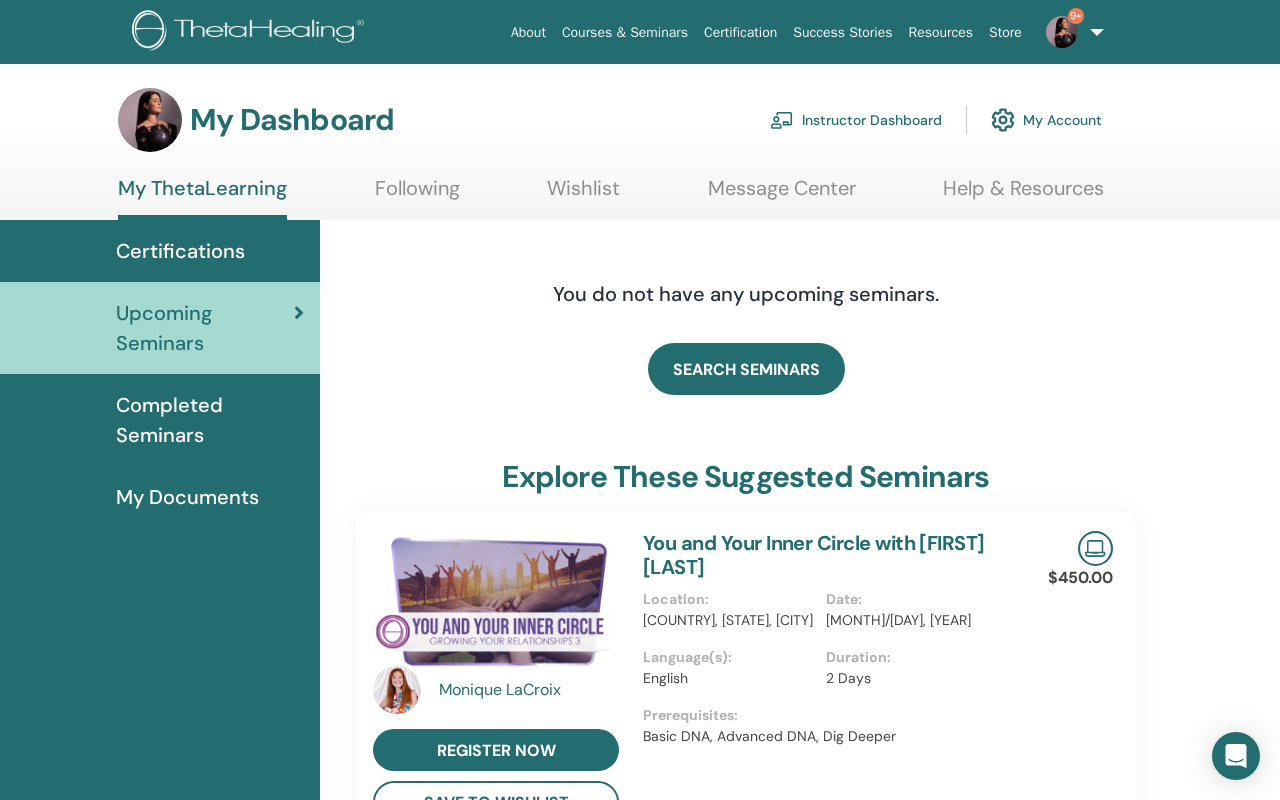 click on "Certifications" at bounding box center [160, 251] 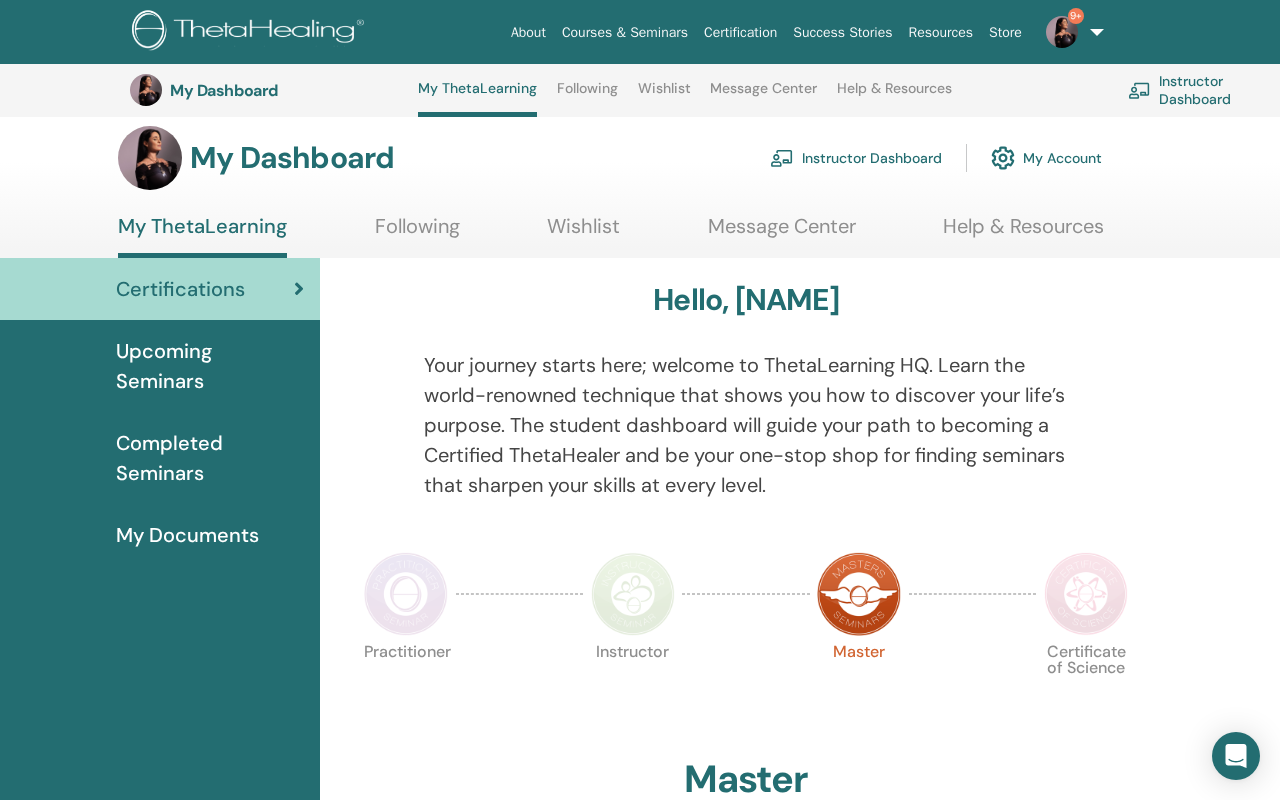 scroll, scrollTop: 0, scrollLeft: 0, axis: both 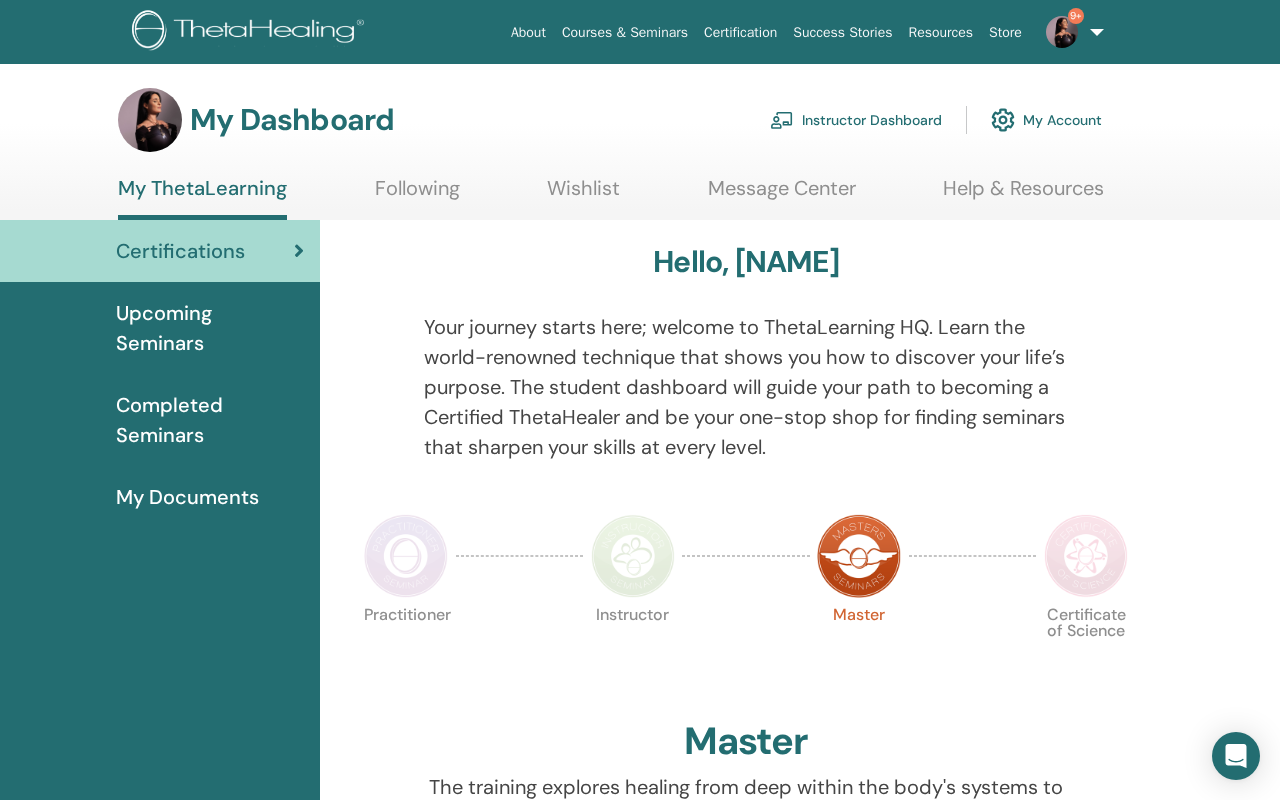 click on "Instructor Dashboard" at bounding box center (856, 120) 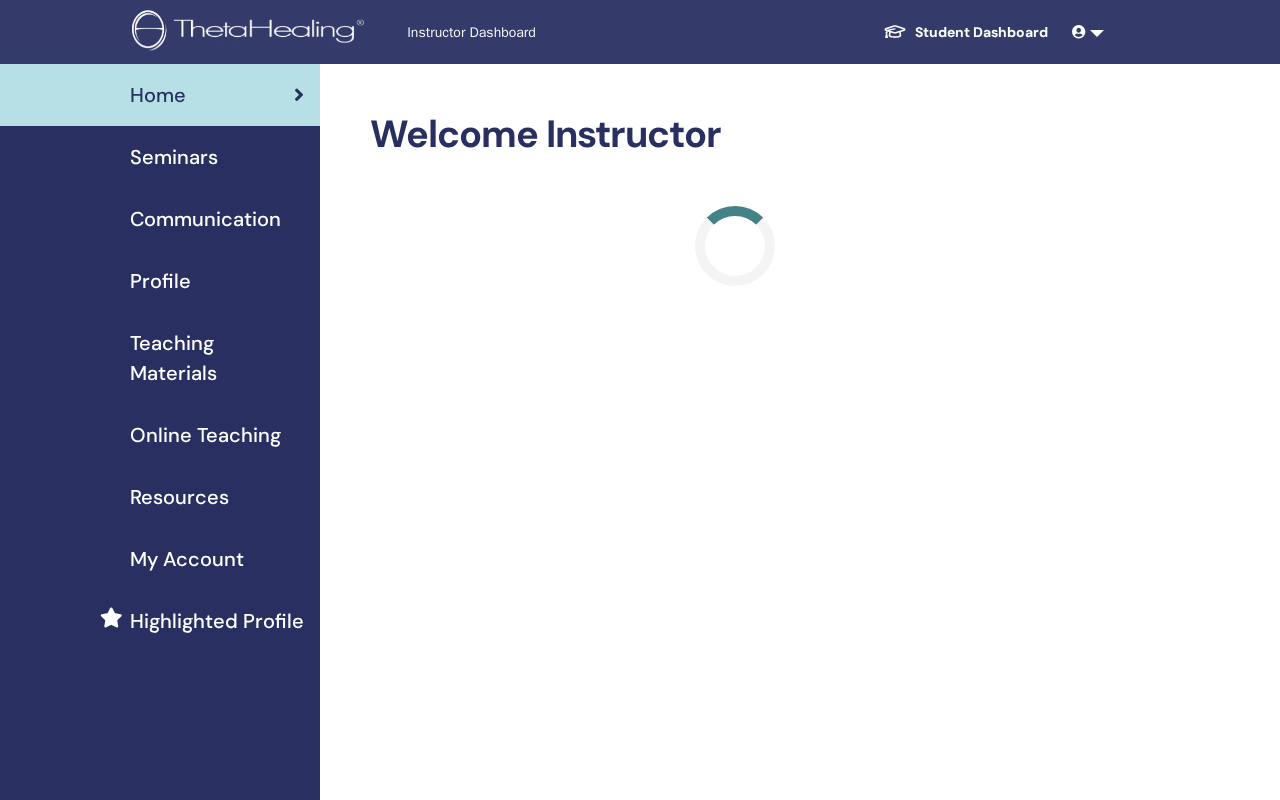 scroll, scrollTop: 0, scrollLeft: 0, axis: both 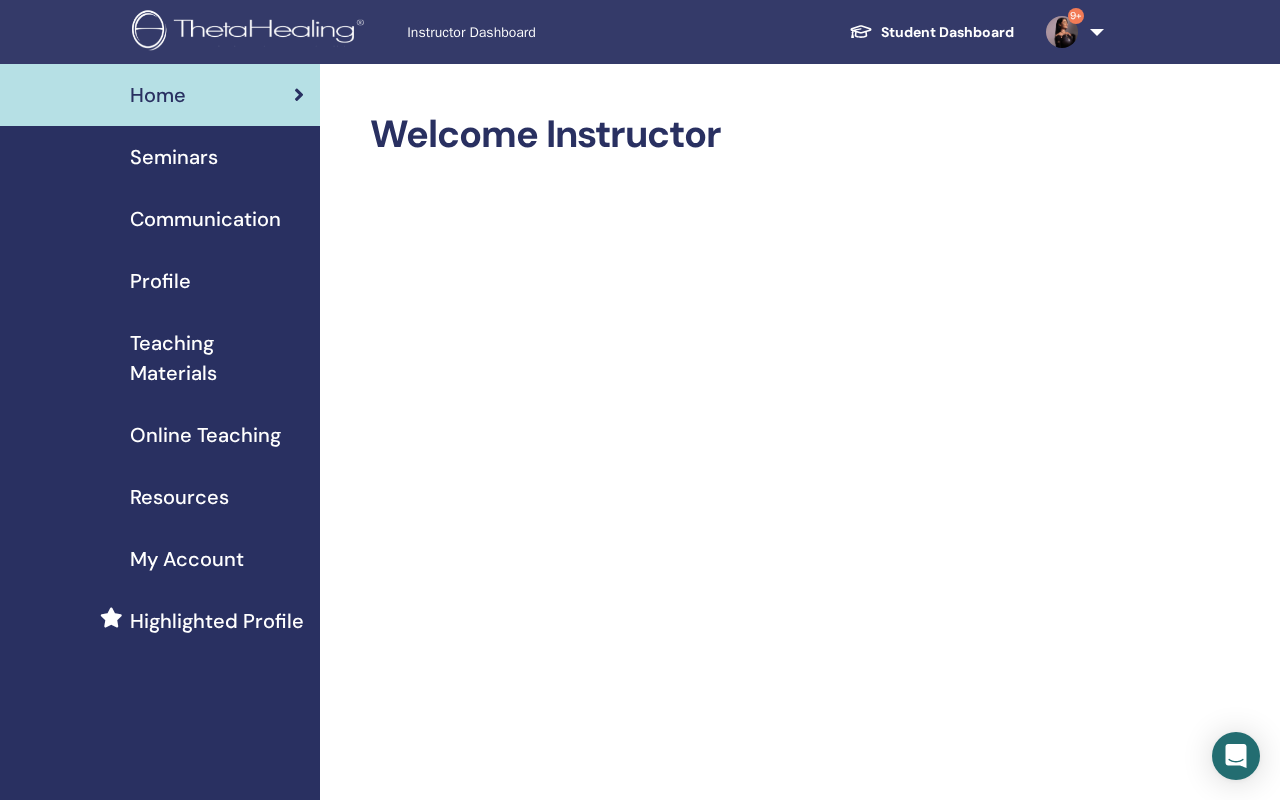click on "Seminars" at bounding box center [174, 157] 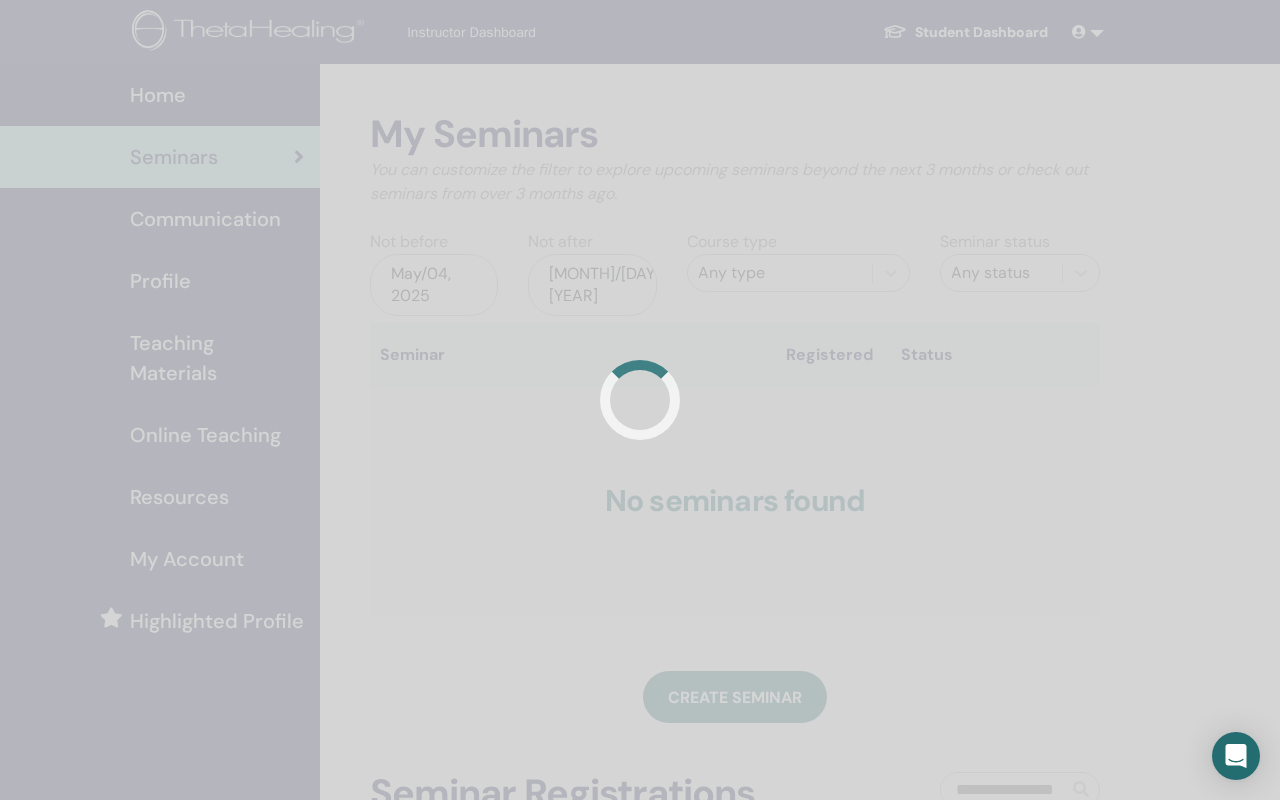 scroll, scrollTop: 0, scrollLeft: 0, axis: both 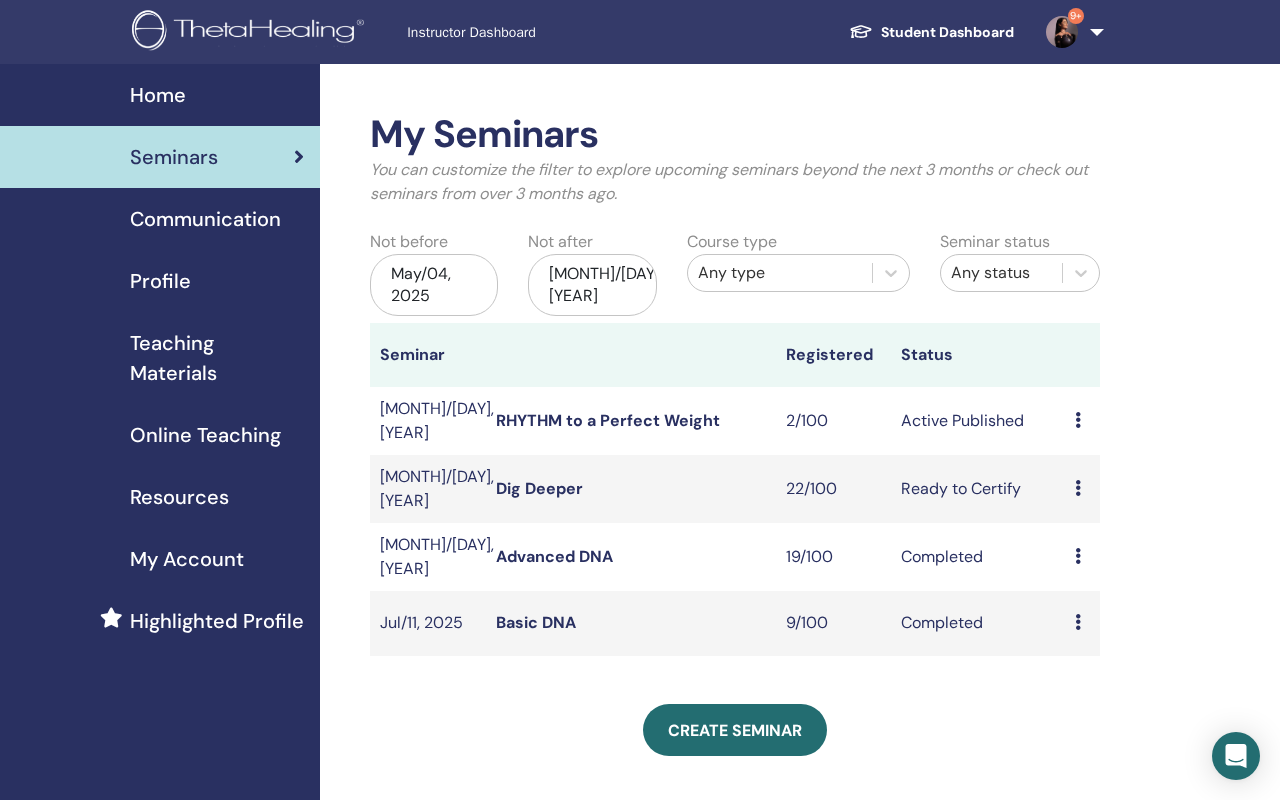 click on "Preview Edit Attendees Cancel" at bounding box center (1082, 489) 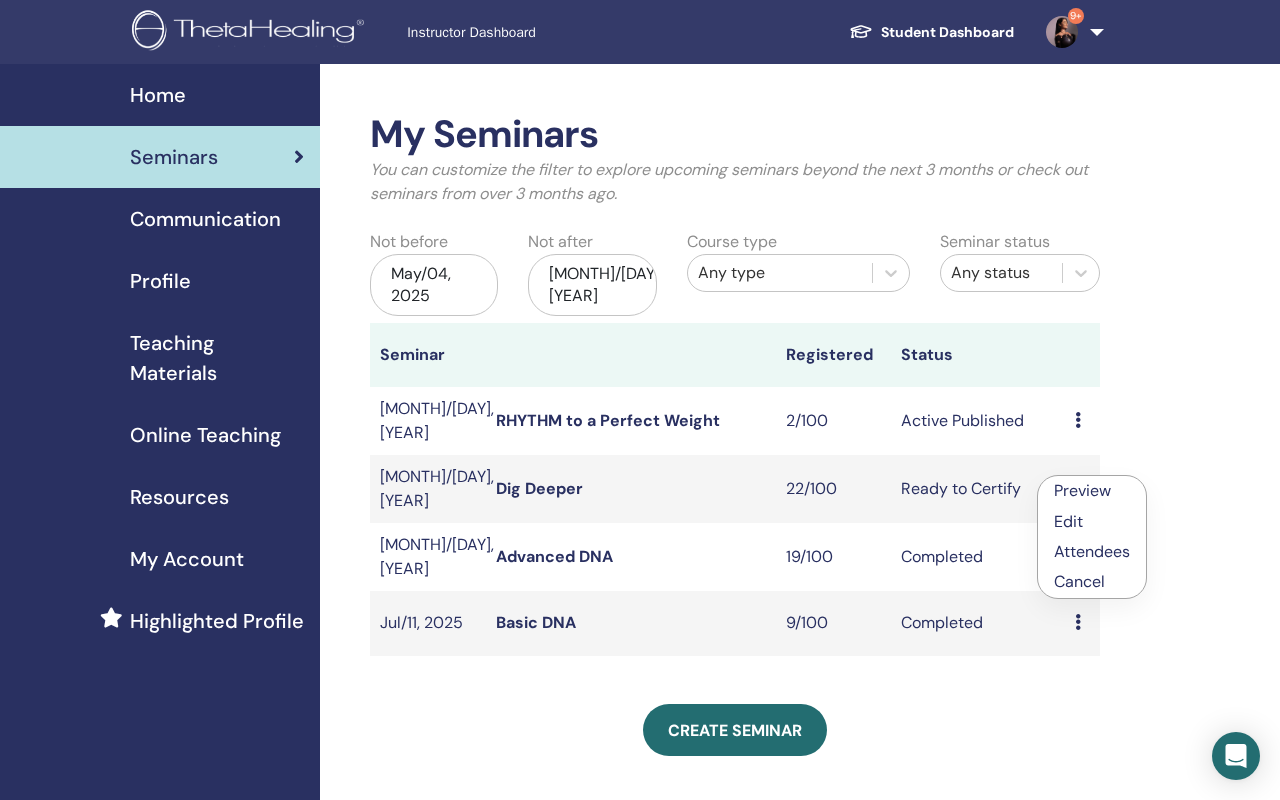 click on "Attendees" at bounding box center [1092, 551] 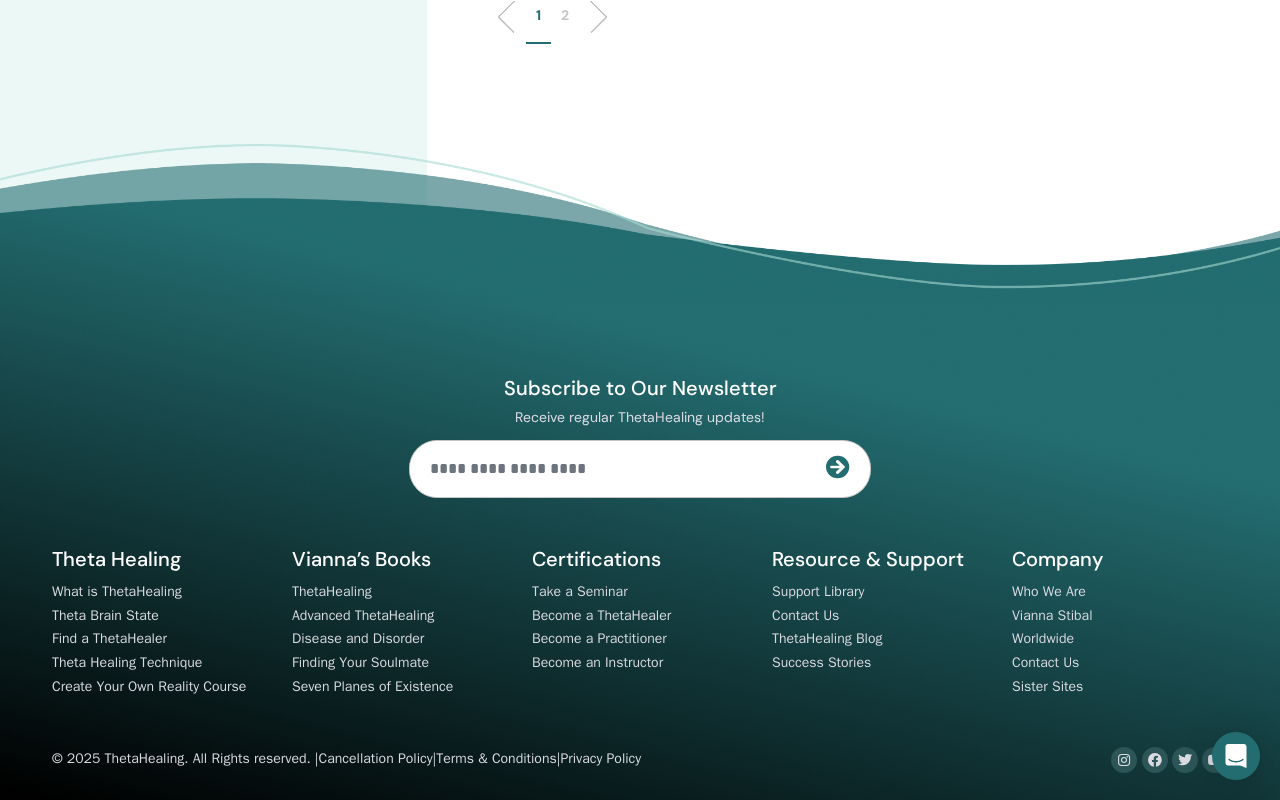 scroll, scrollTop: 3664, scrollLeft: 0, axis: vertical 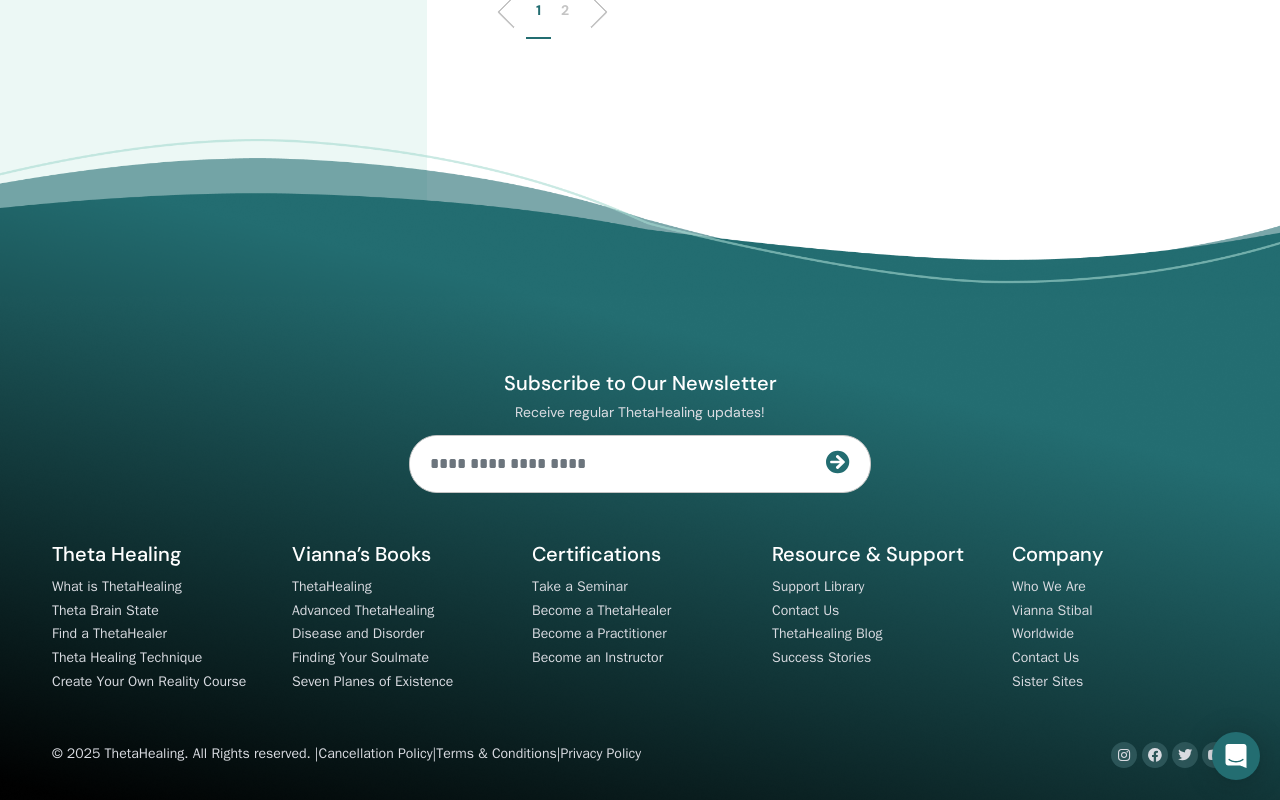 click on "1" at bounding box center [538, 19] 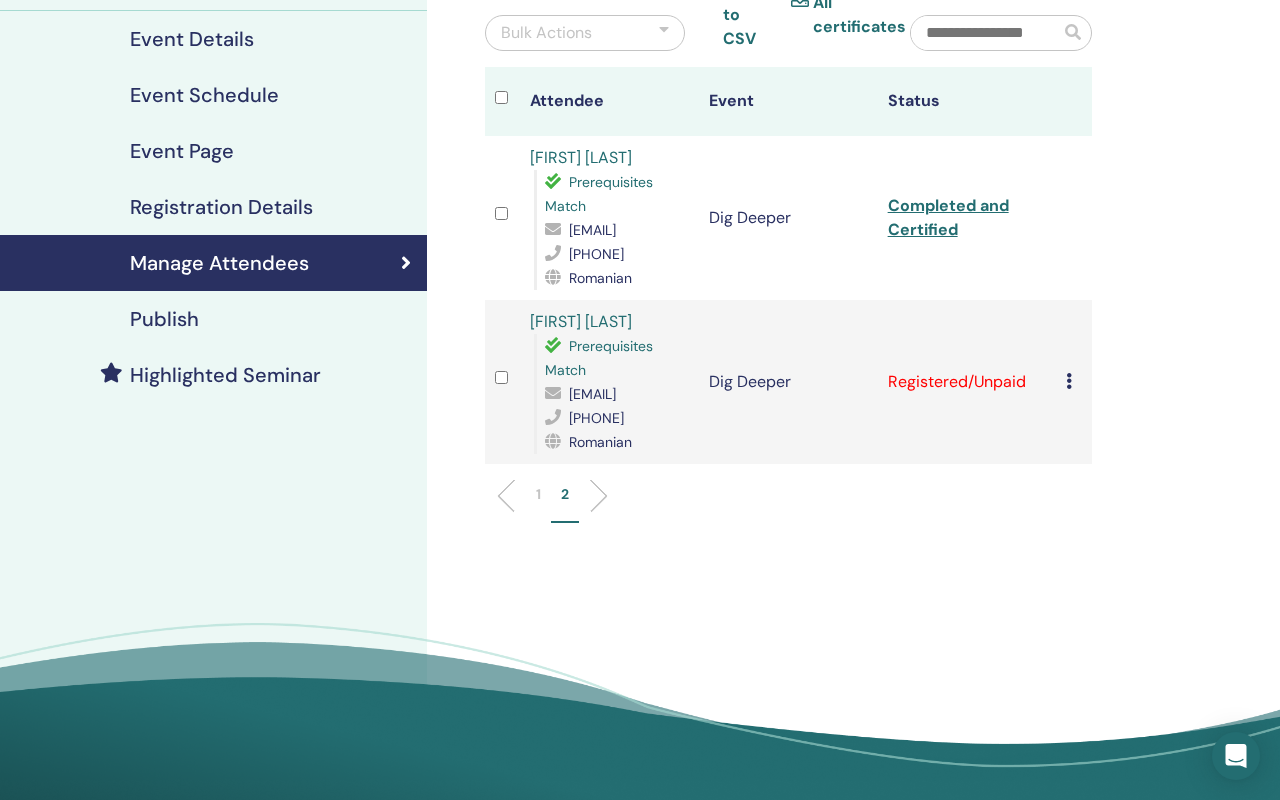 scroll, scrollTop: 230, scrollLeft: 0, axis: vertical 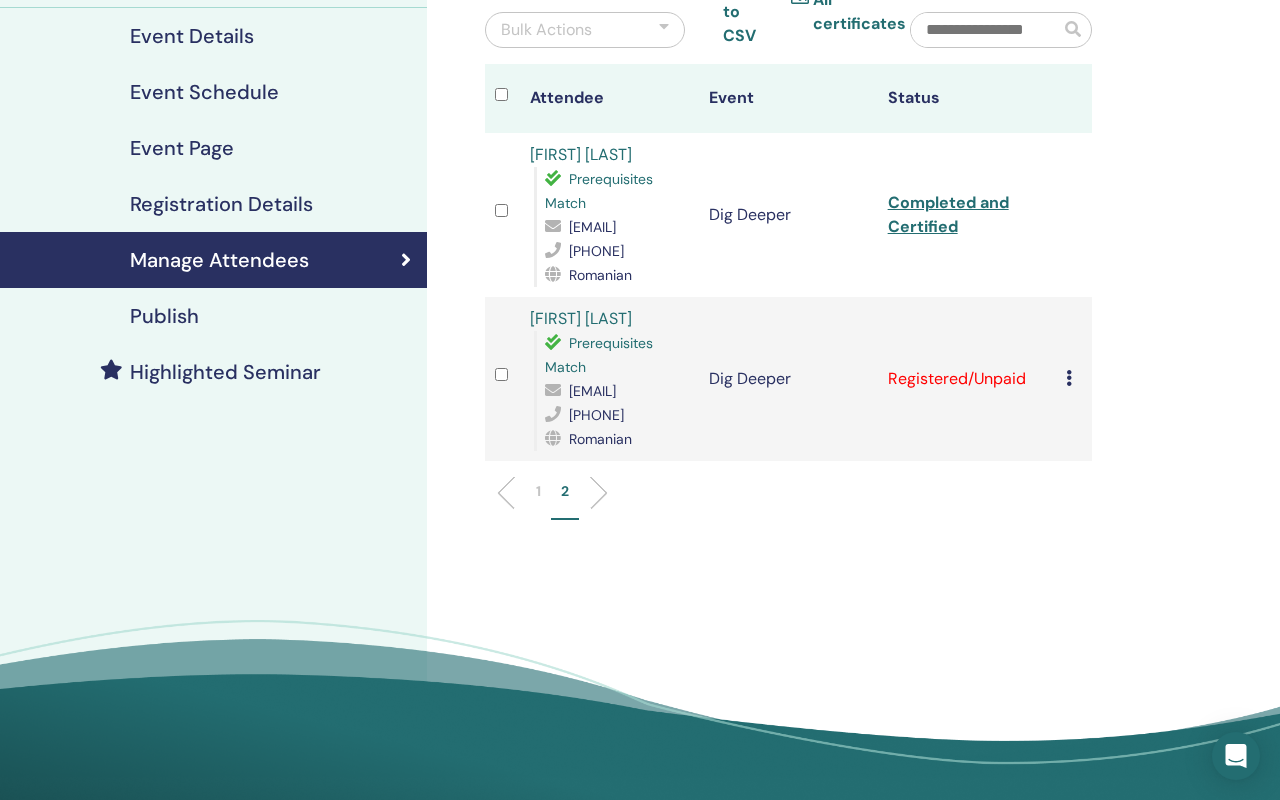 click on "1" at bounding box center [538, 500] 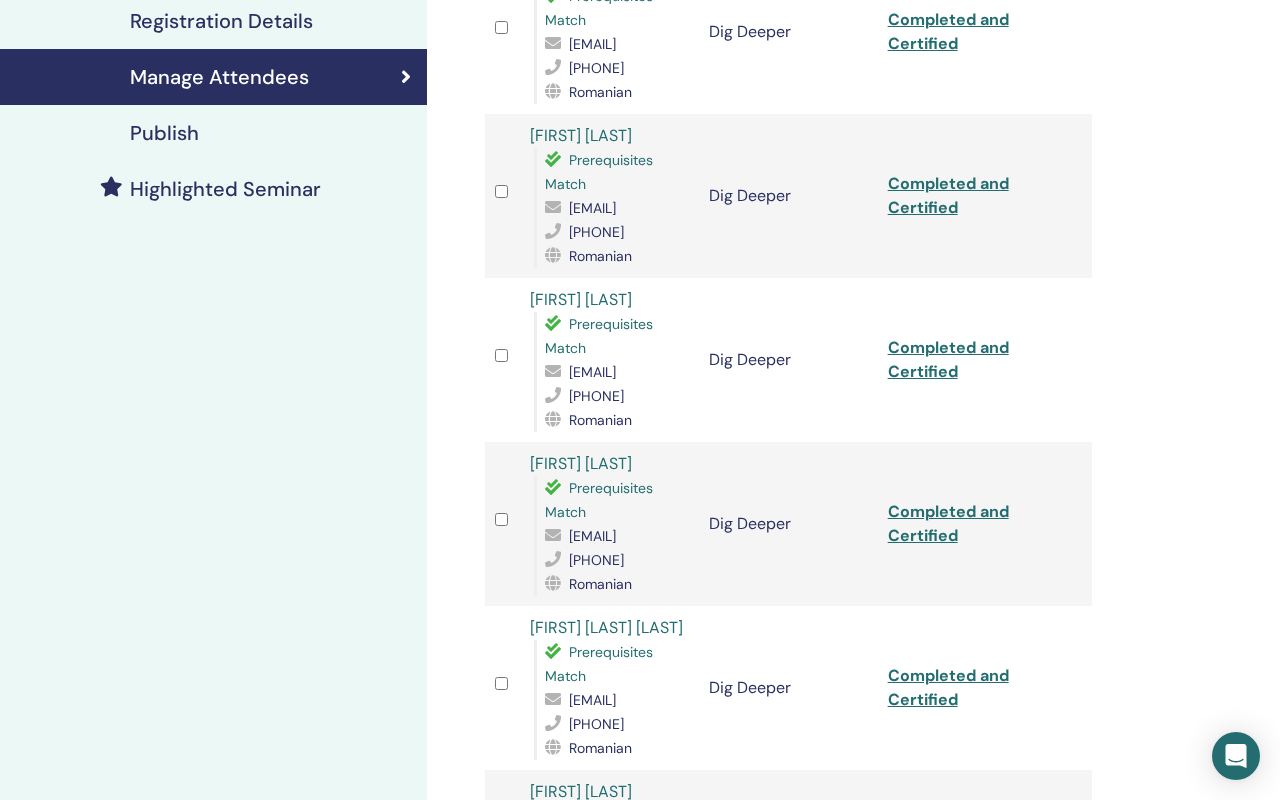 scroll, scrollTop: 0, scrollLeft: 0, axis: both 